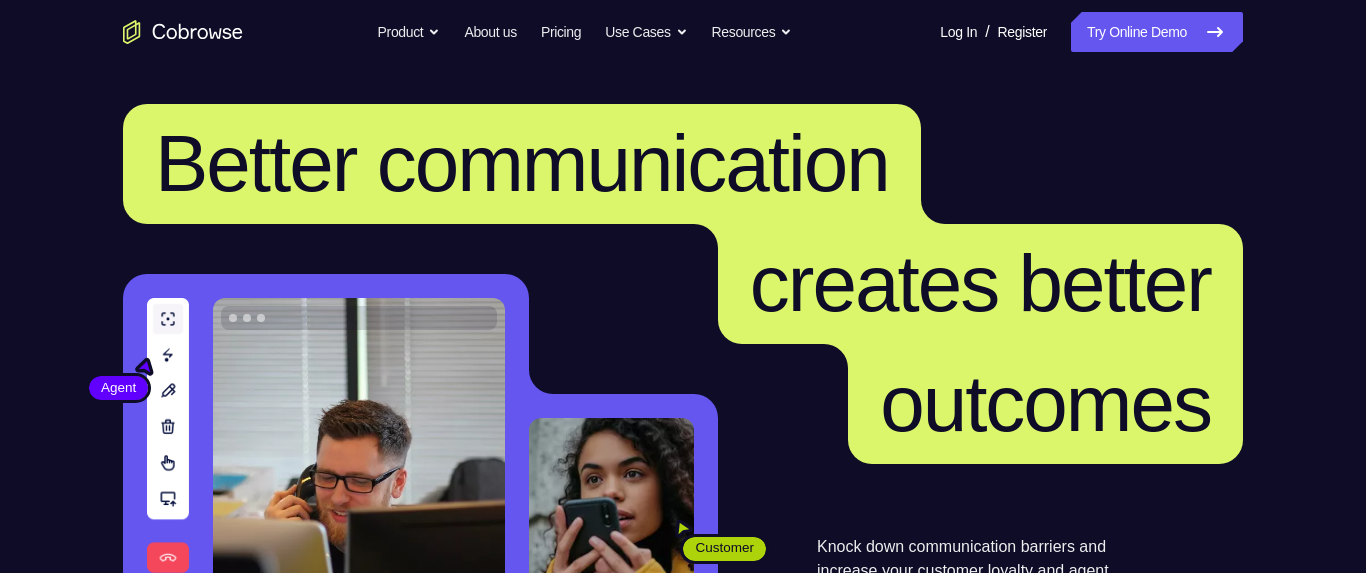 scroll, scrollTop: 0, scrollLeft: 0, axis: both 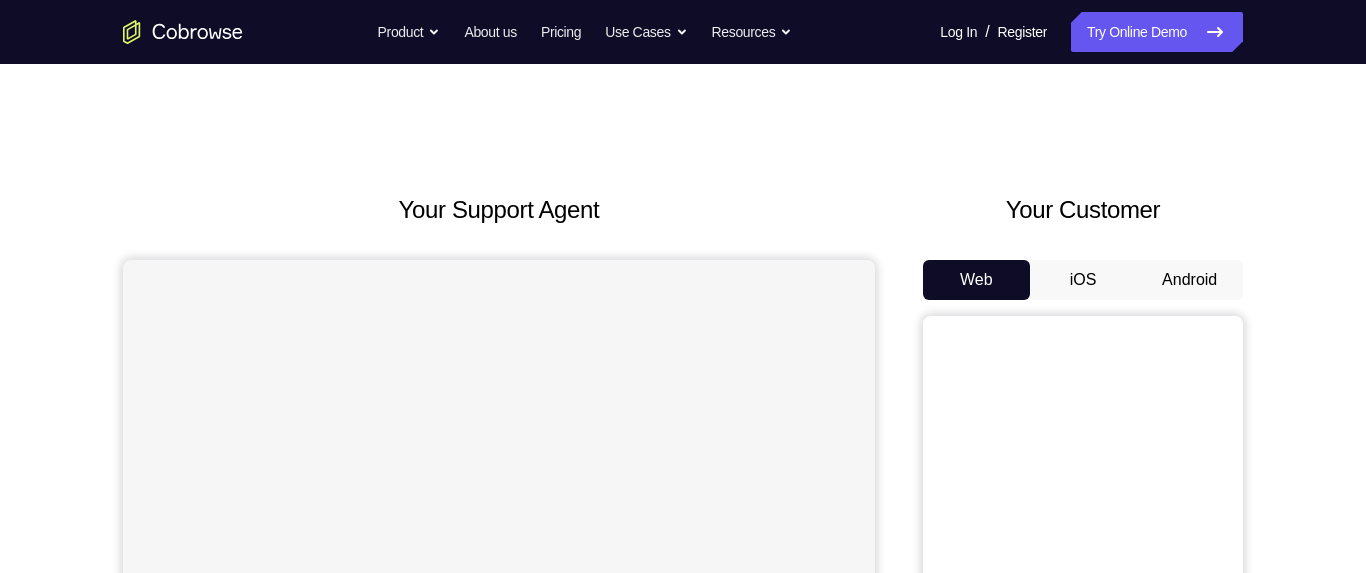 click on "Android" at bounding box center (1189, 280) 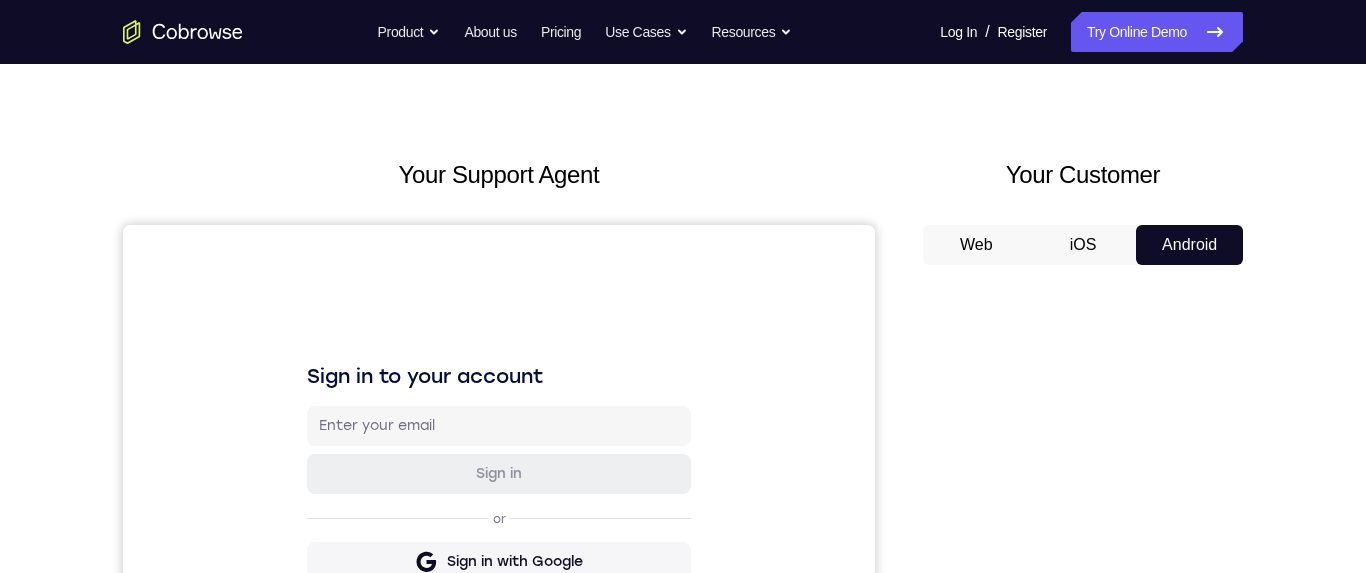 scroll, scrollTop: 0, scrollLeft: 0, axis: both 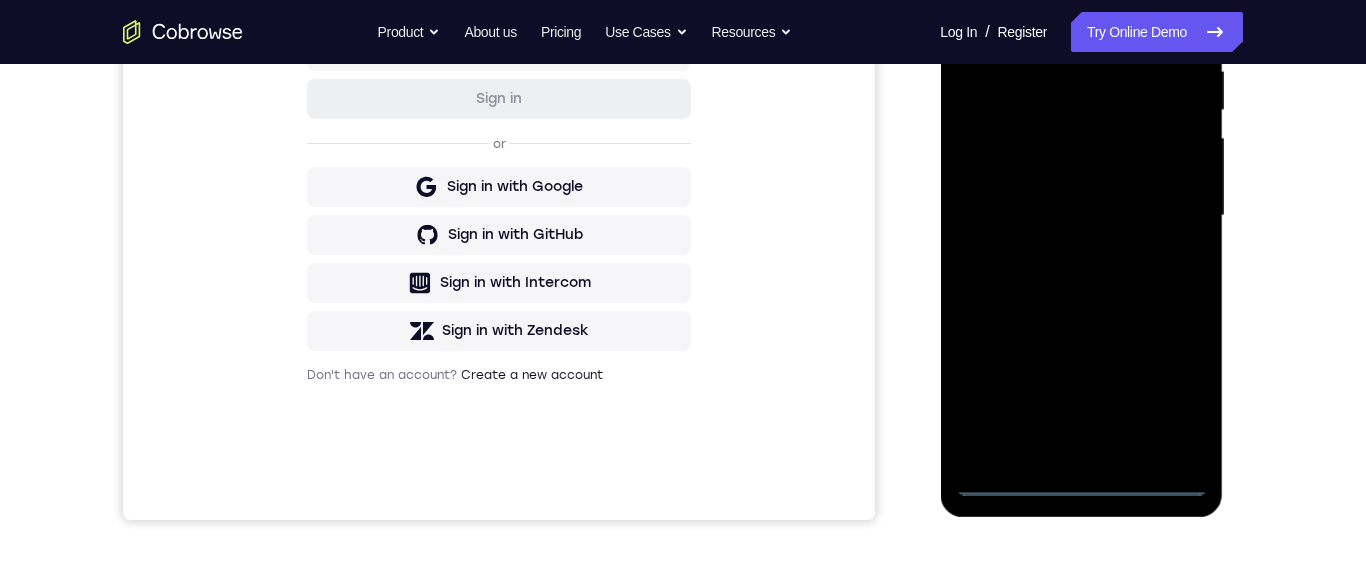click at bounding box center (1081, 216) 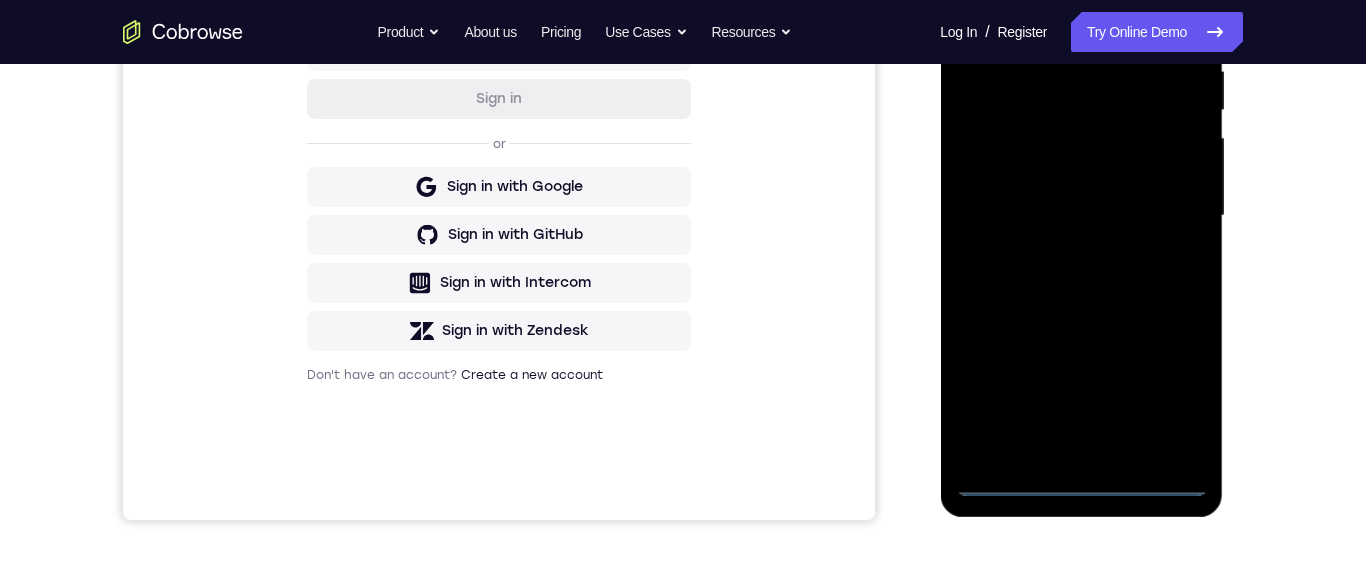 click at bounding box center (1081, 216) 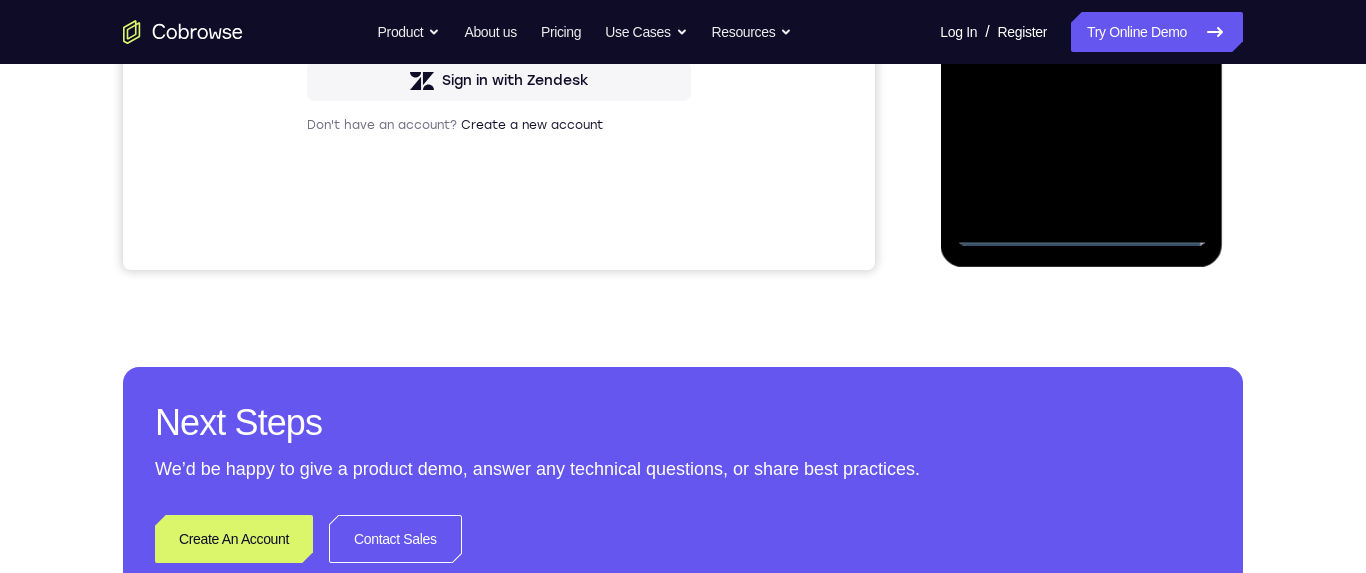 scroll, scrollTop: 423, scrollLeft: 0, axis: vertical 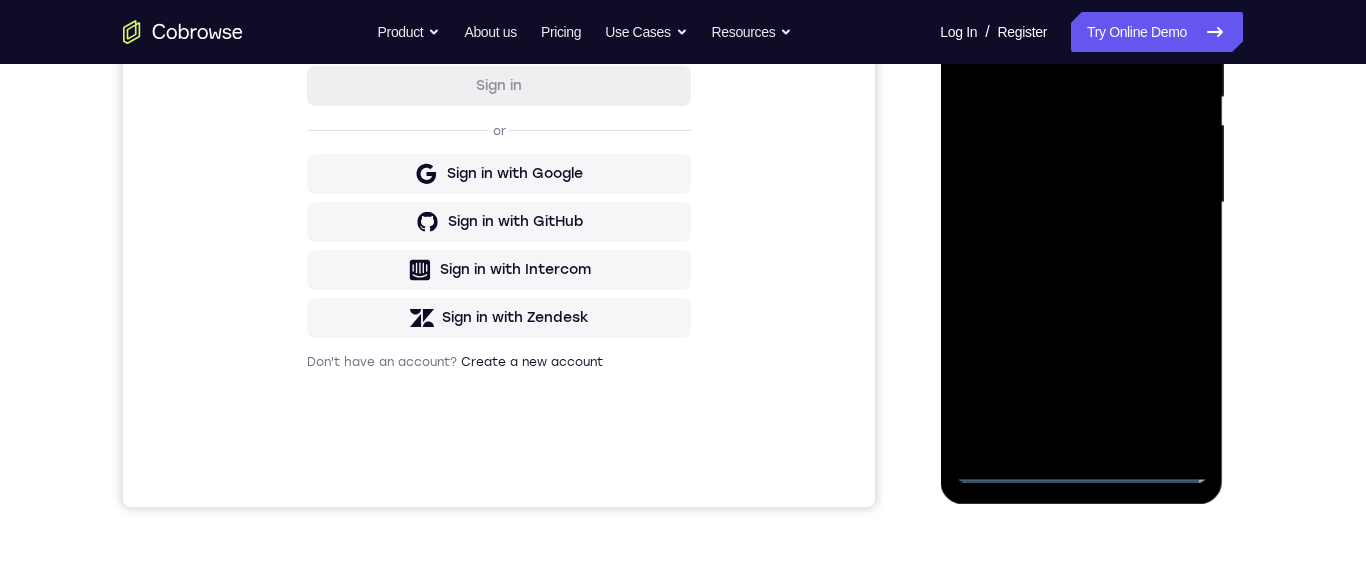 click at bounding box center (1081, 203) 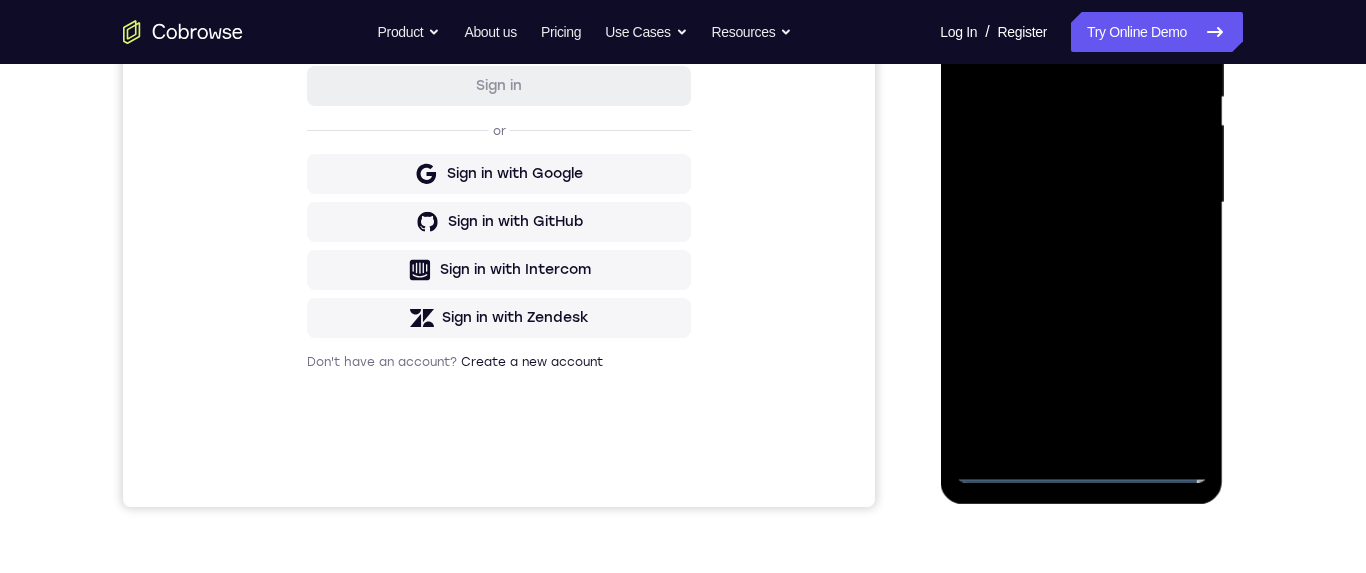 scroll, scrollTop: 292, scrollLeft: 0, axis: vertical 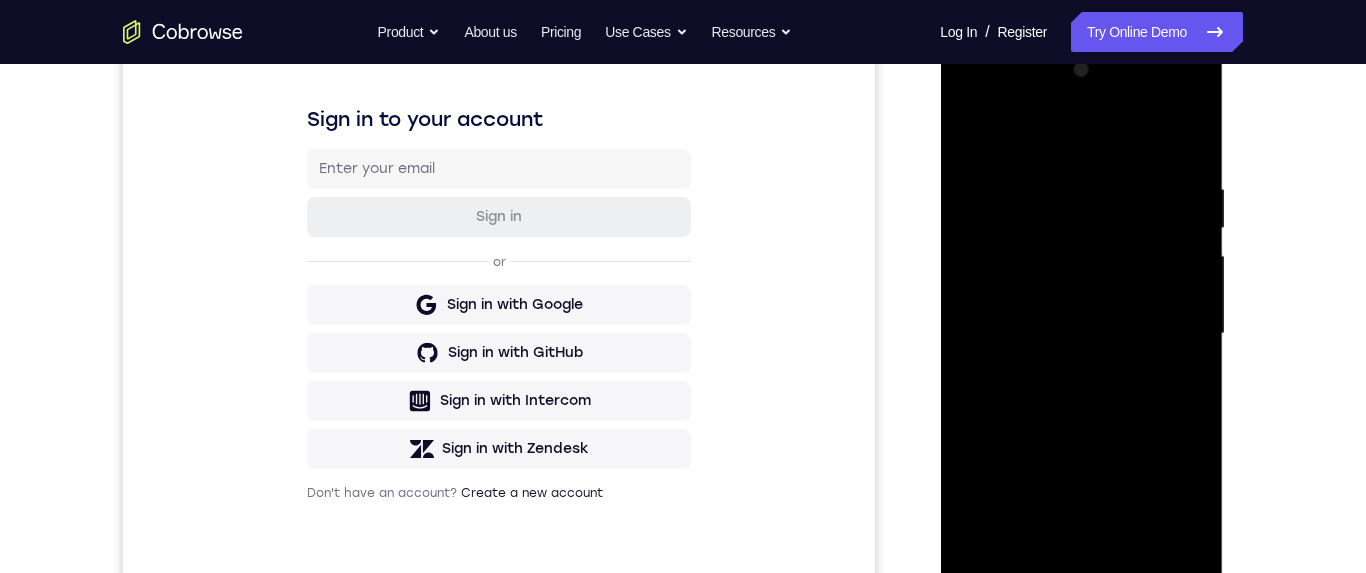 click at bounding box center (1081, 334) 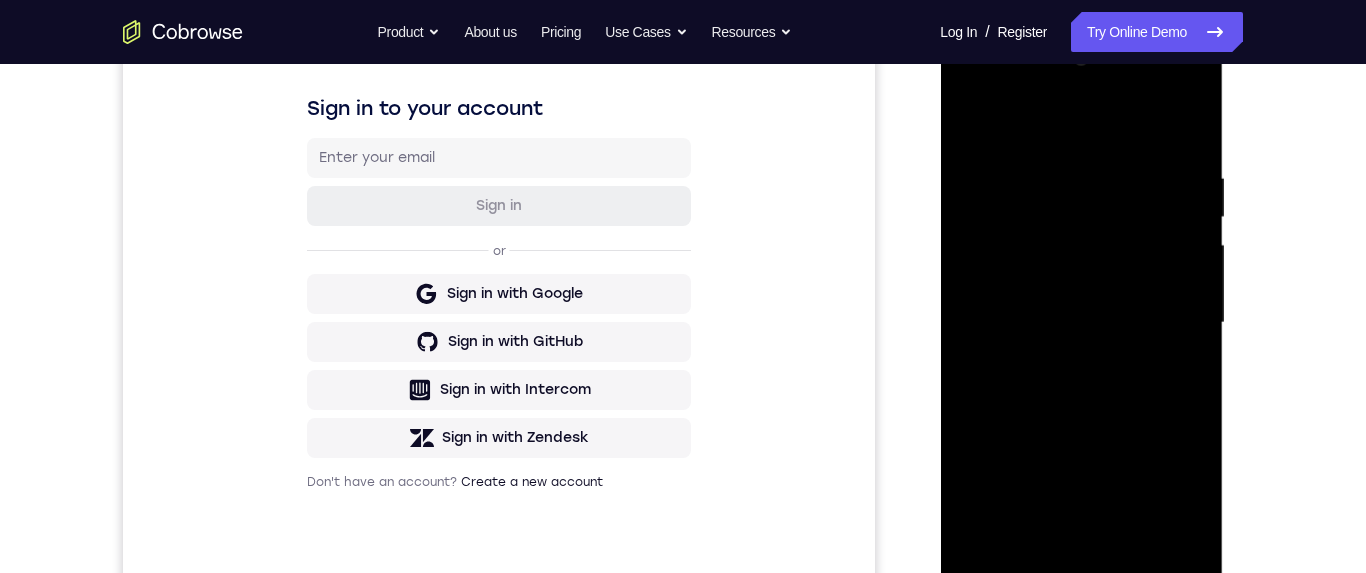 click at bounding box center [1081, 323] 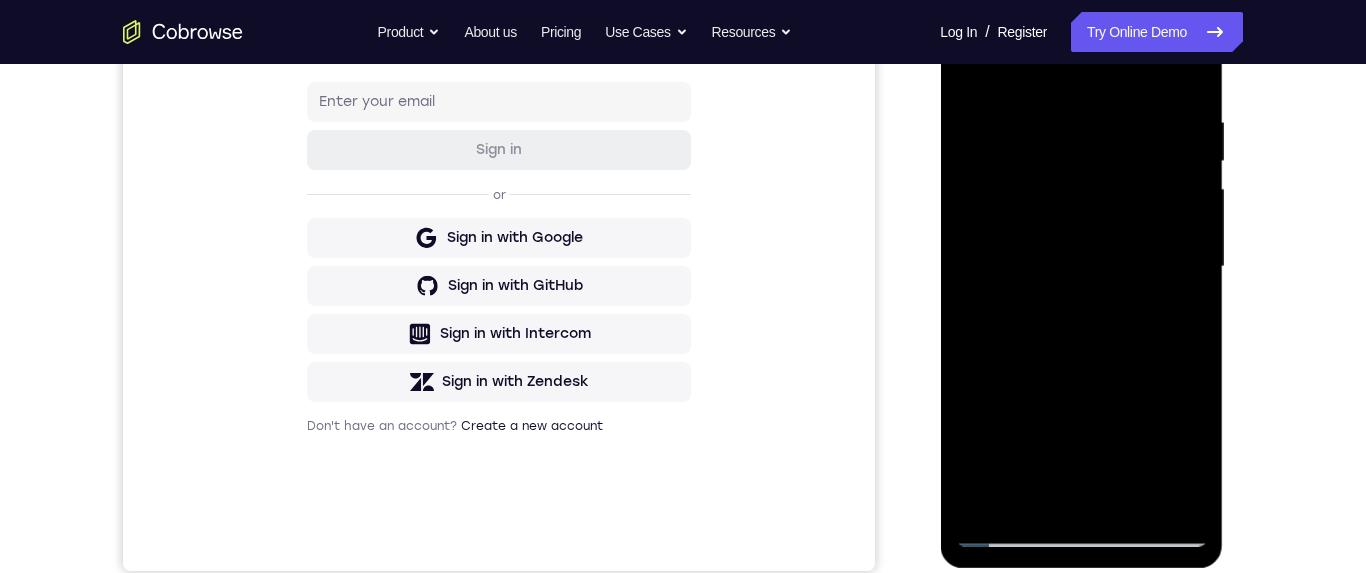 click at bounding box center [1081, 267] 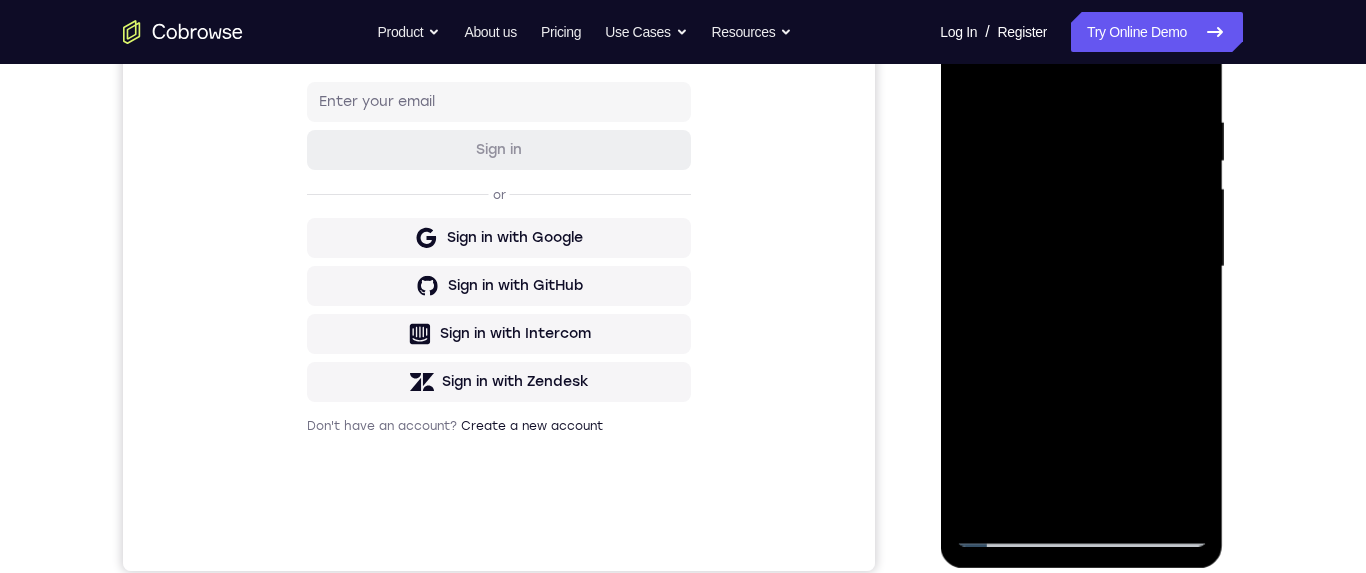 click at bounding box center [1081, 267] 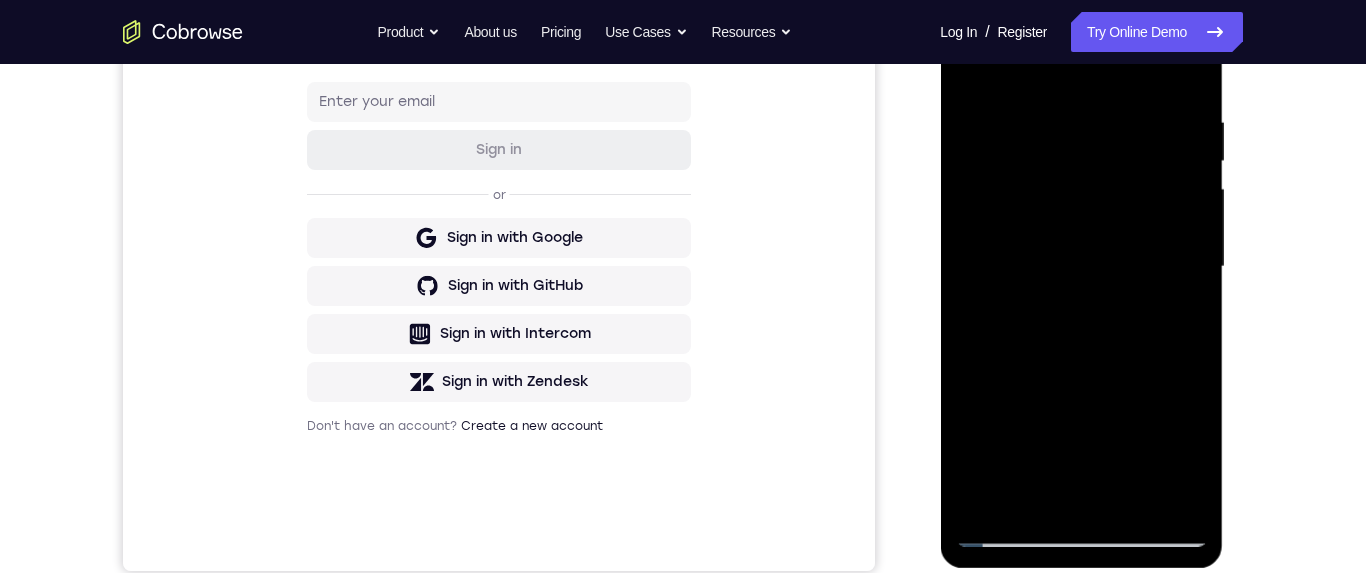 click at bounding box center [1081, 267] 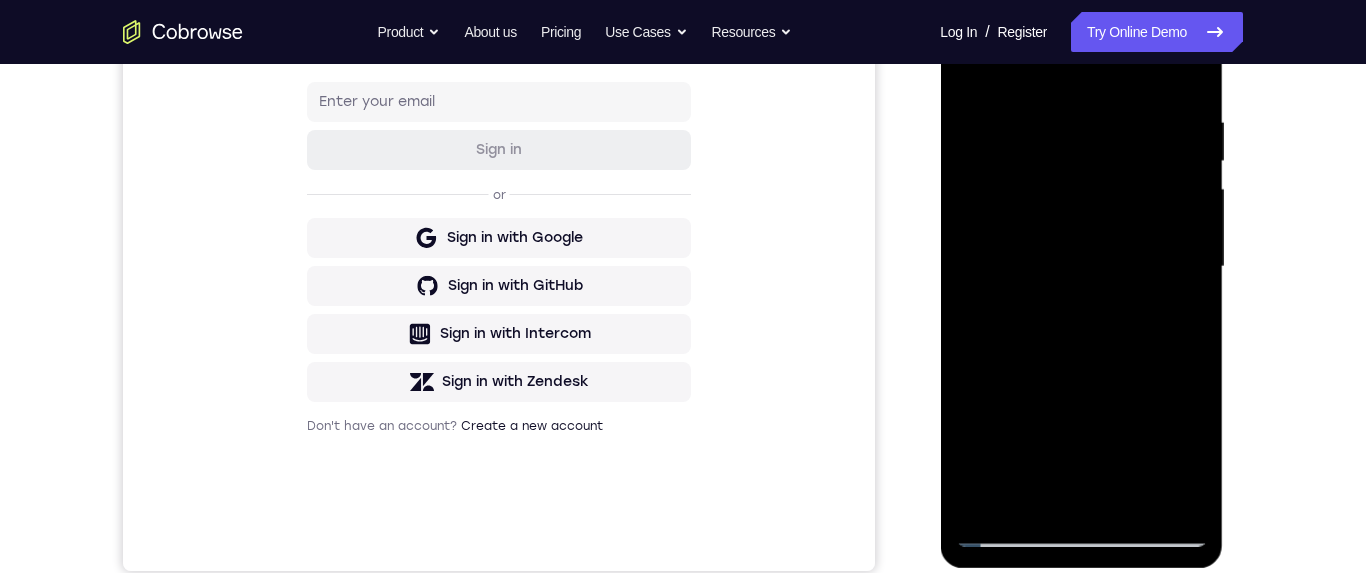 click at bounding box center [1081, 267] 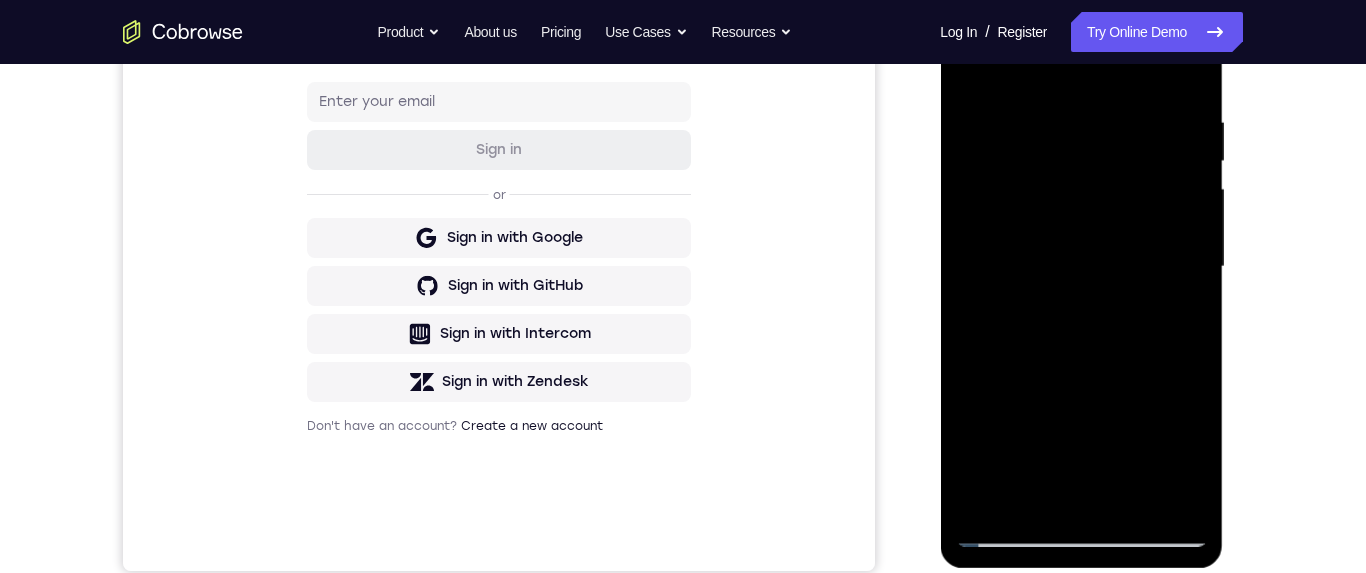click at bounding box center (1081, 267) 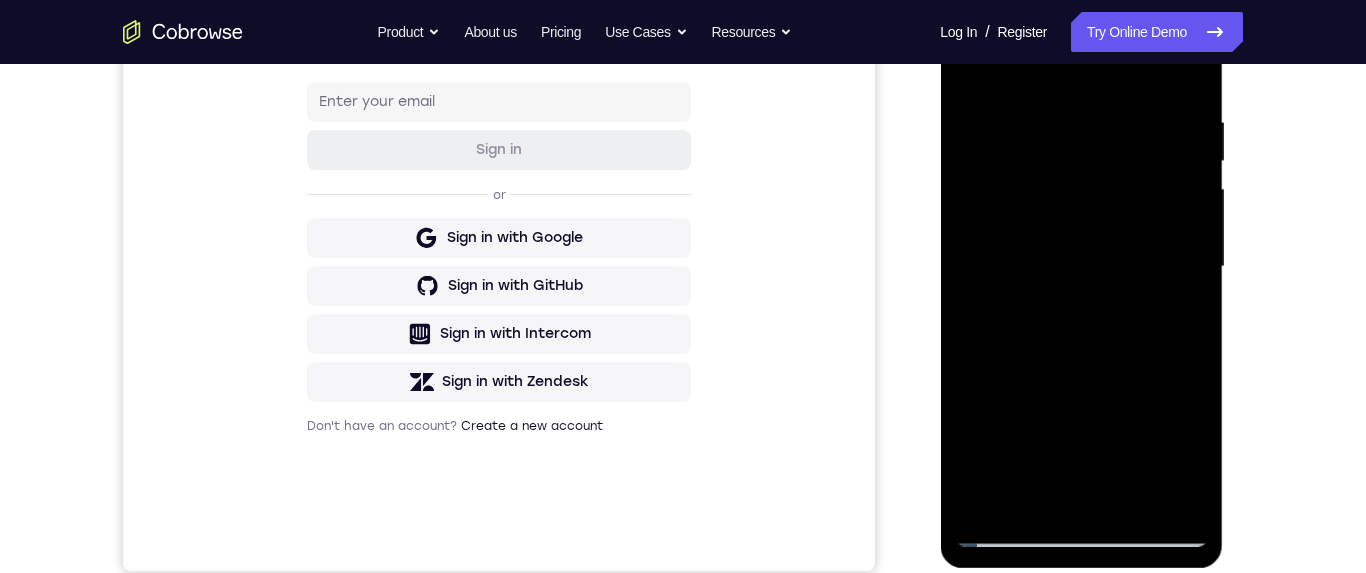 click at bounding box center (1081, 267) 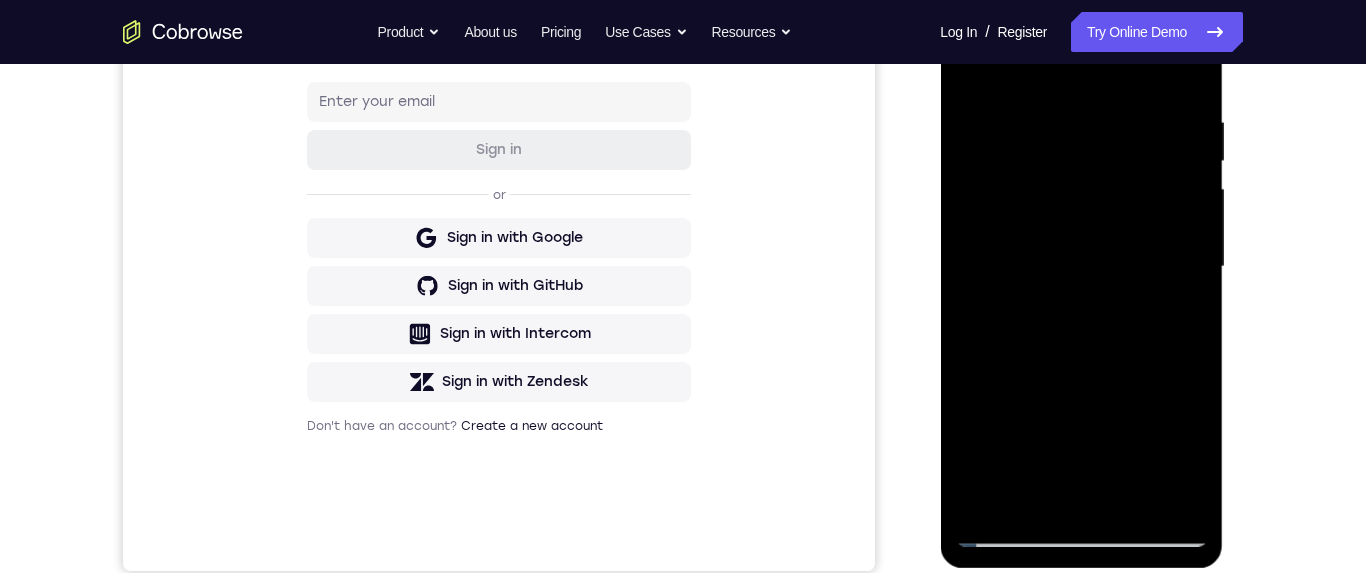 click at bounding box center [1081, 267] 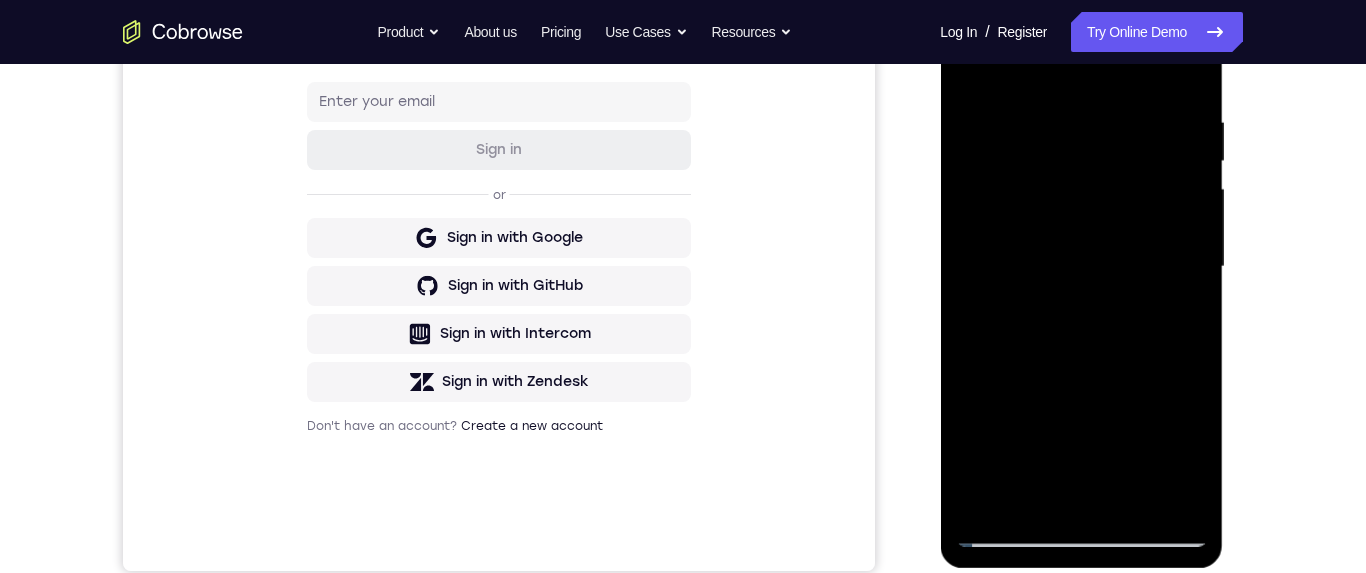 scroll, scrollTop: 410, scrollLeft: 0, axis: vertical 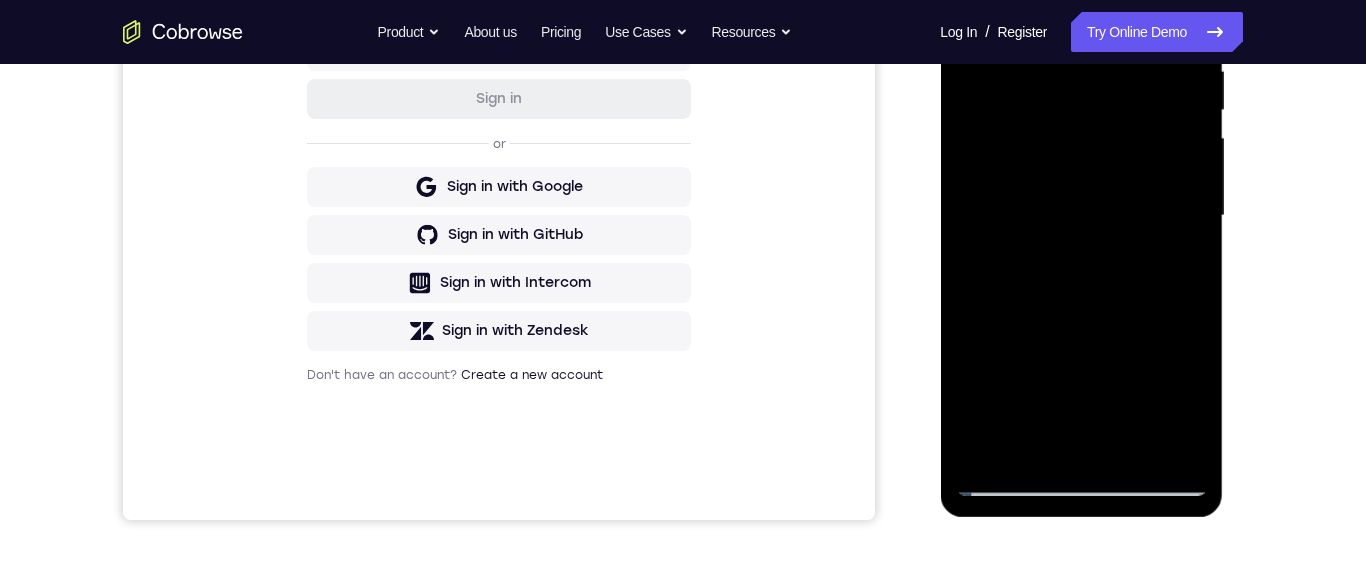 click at bounding box center (1081, 216) 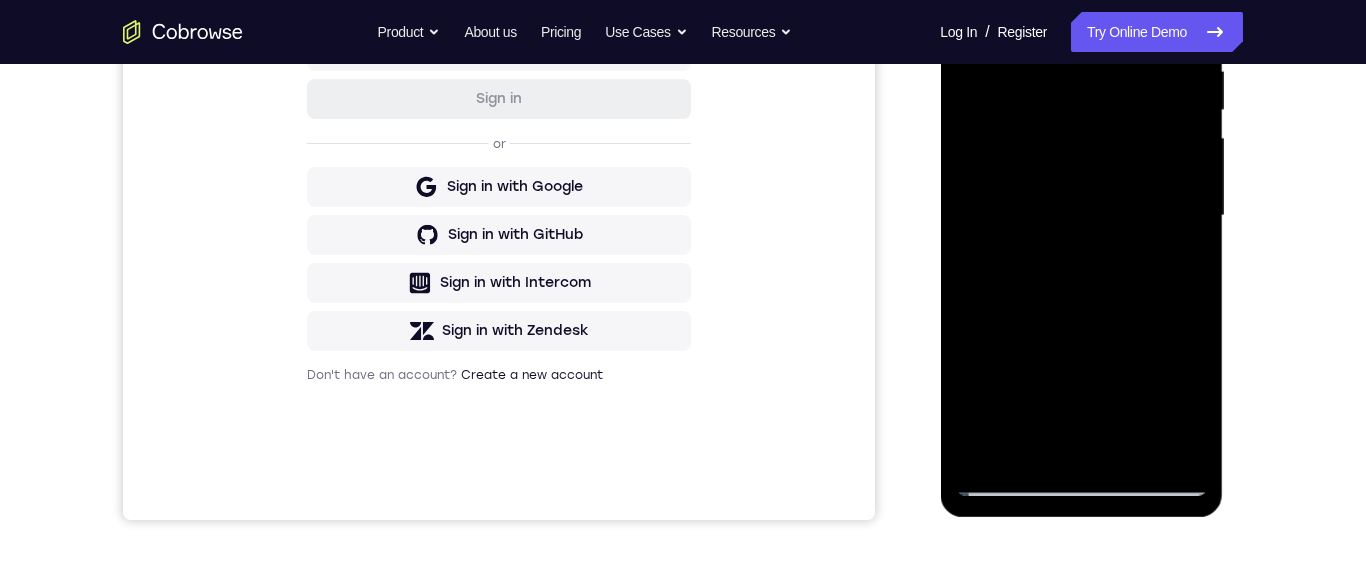 click at bounding box center (1081, 216) 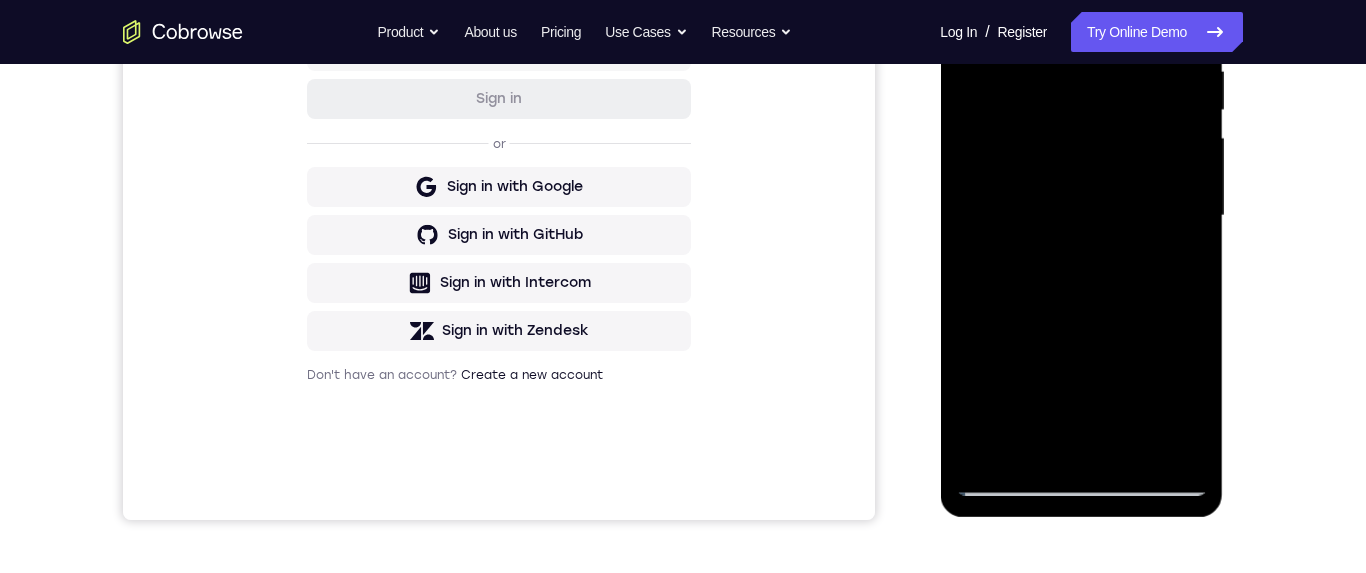 click at bounding box center [1081, 216] 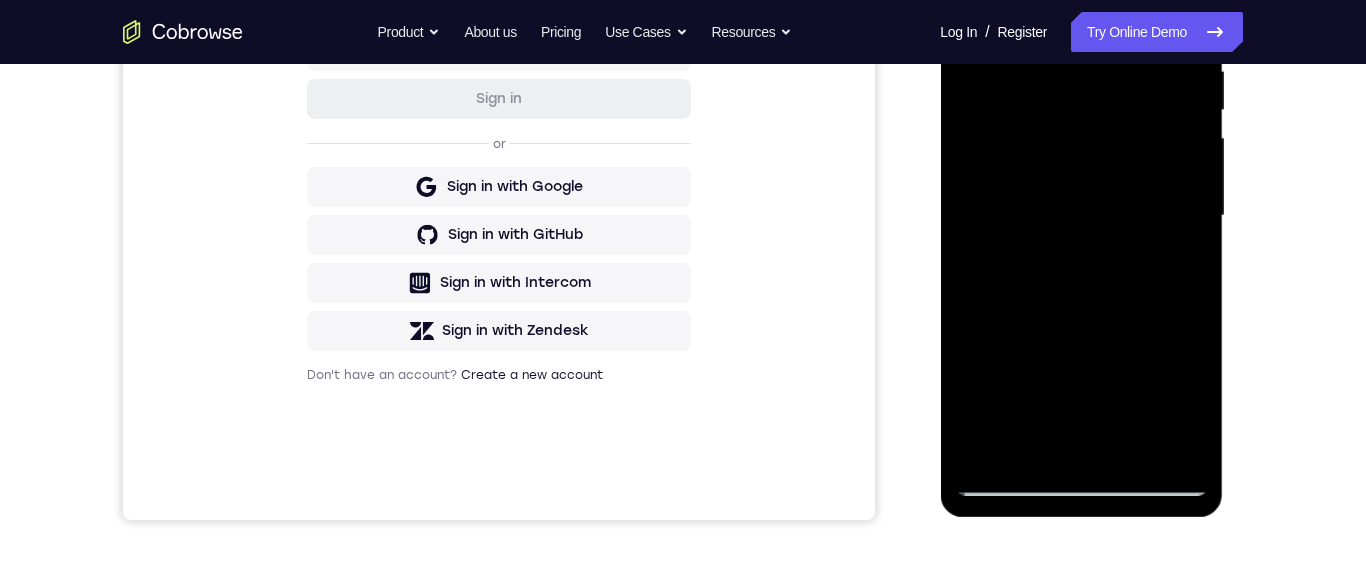 click at bounding box center (1081, 216) 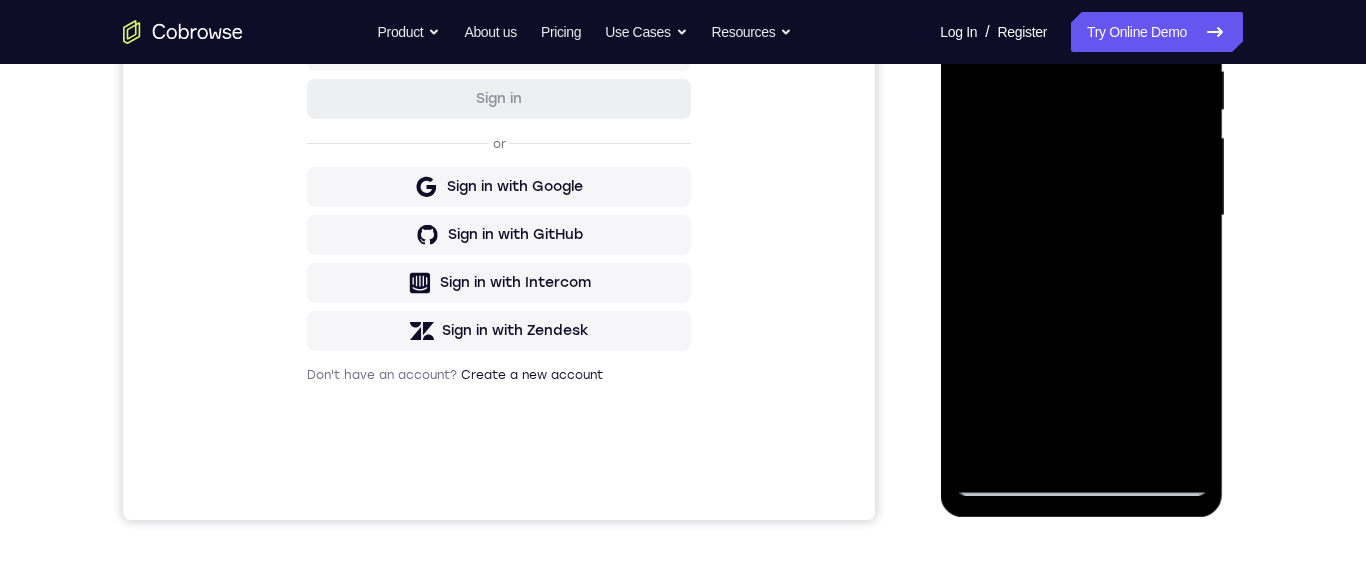 click at bounding box center (1081, 216) 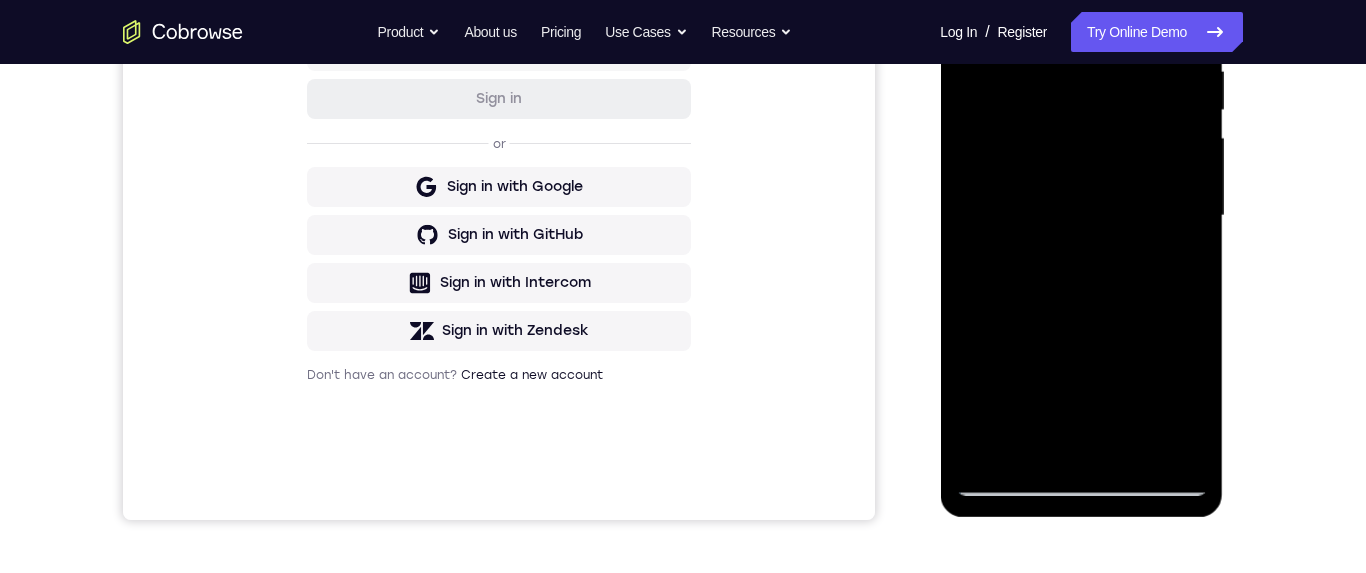 click at bounding box center (1081, 216) 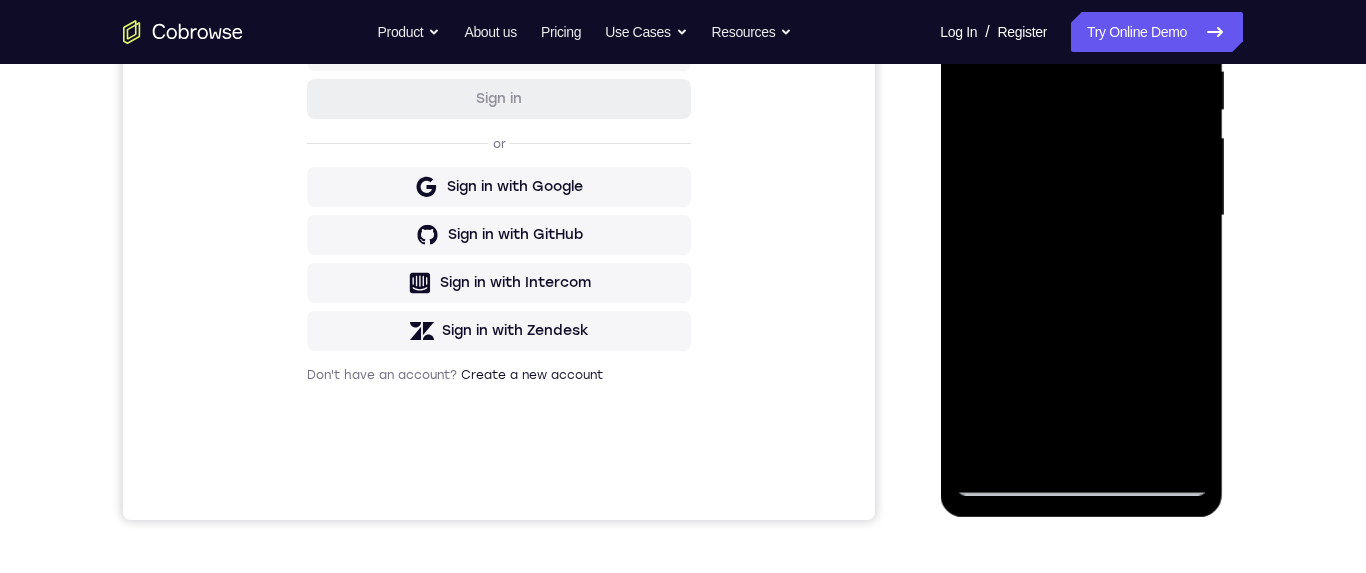 click at bounding box center (1081, 216) 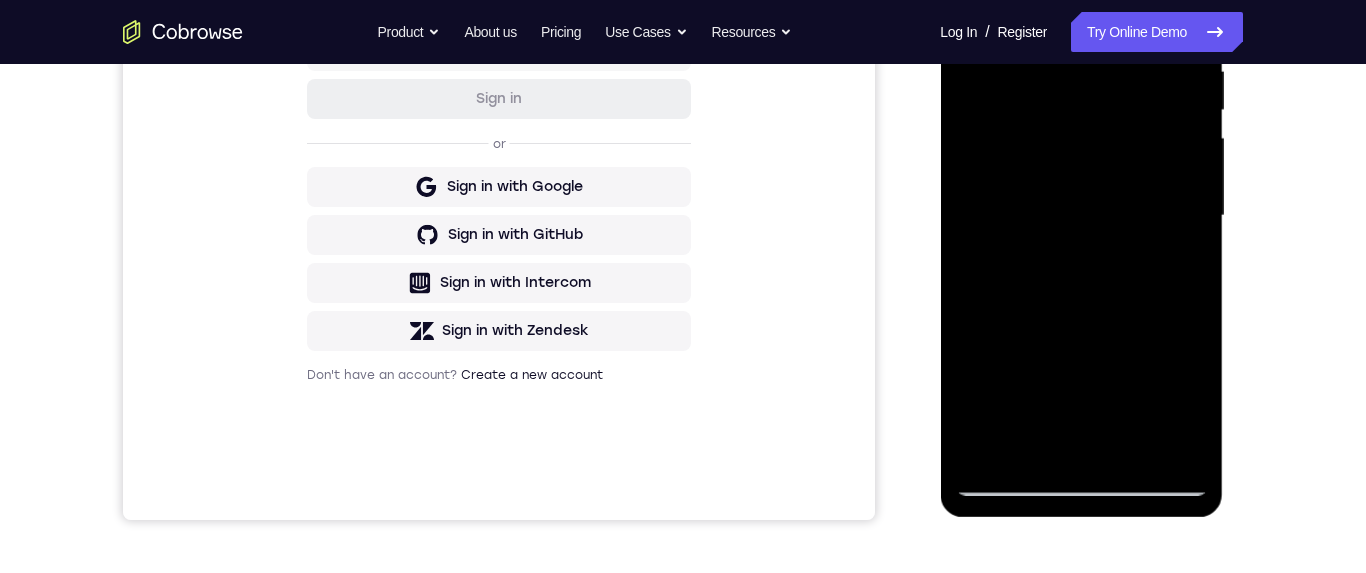 click at bounding box center (1081, 216) 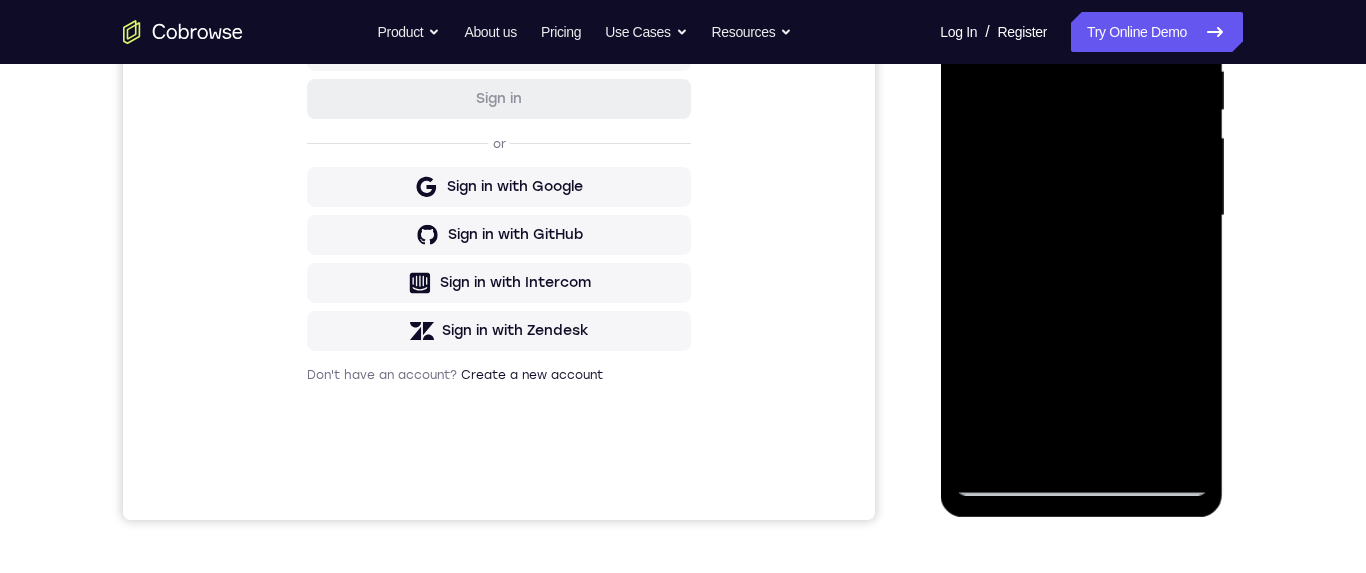 click at bounding box center (1081, 216) 